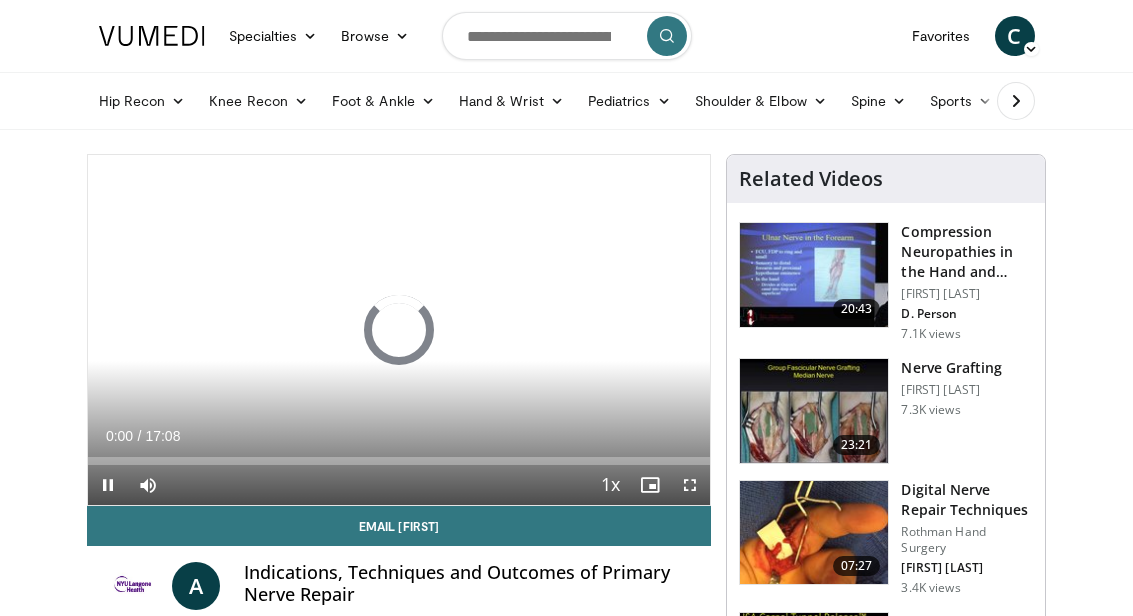 scroll, scrollTop: 0, scrollLeft: 0, axis: both 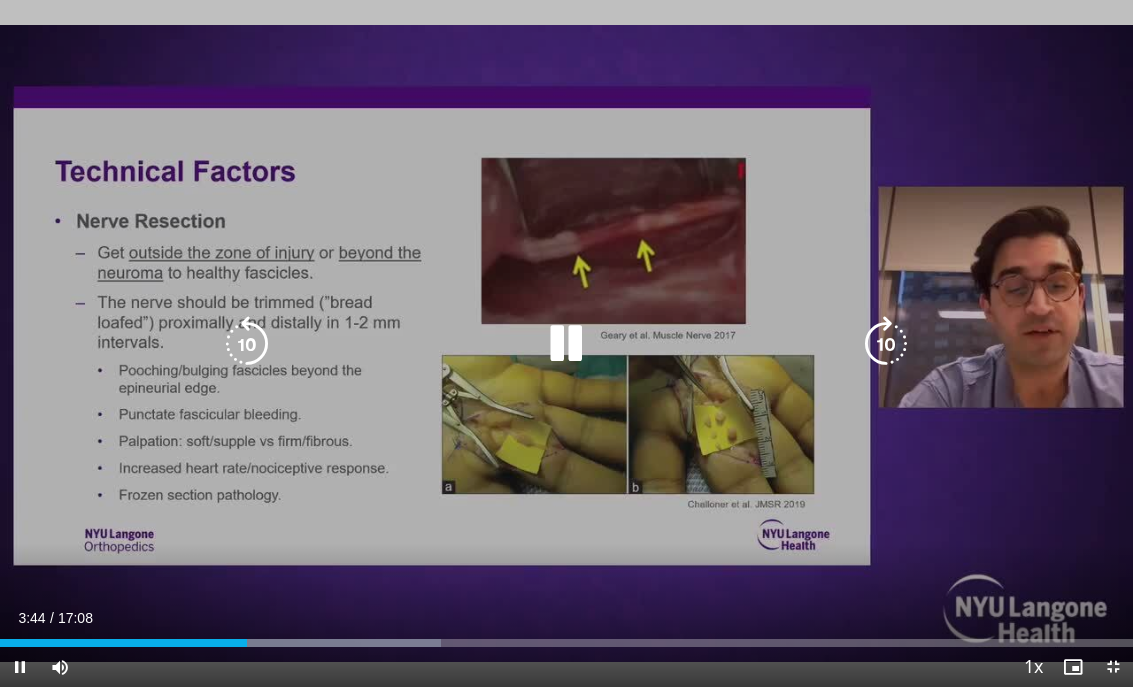 click at bounding box center (247, 344) 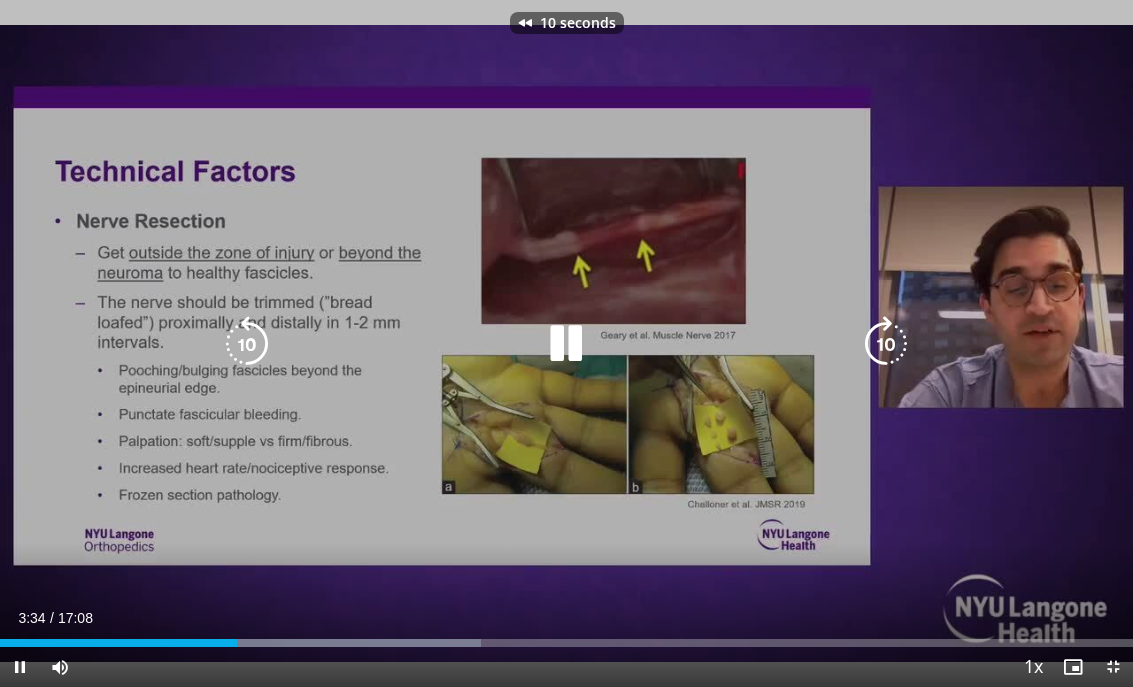 click at bounding box center [247, 344] 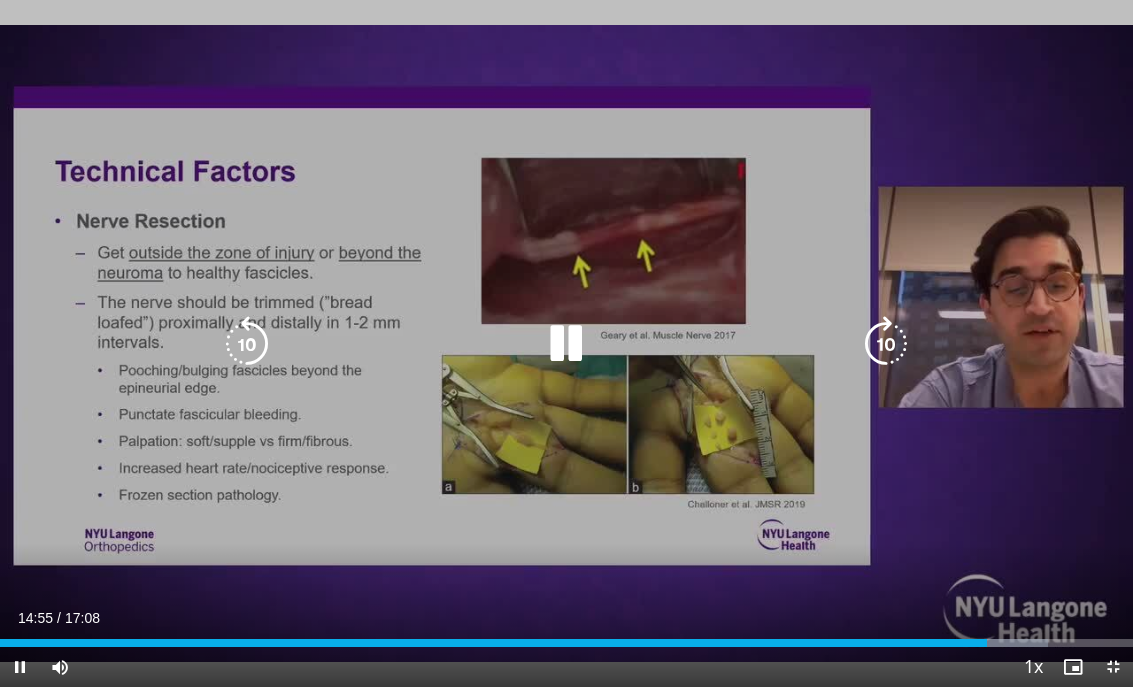 click at bounding box center (566, 344) 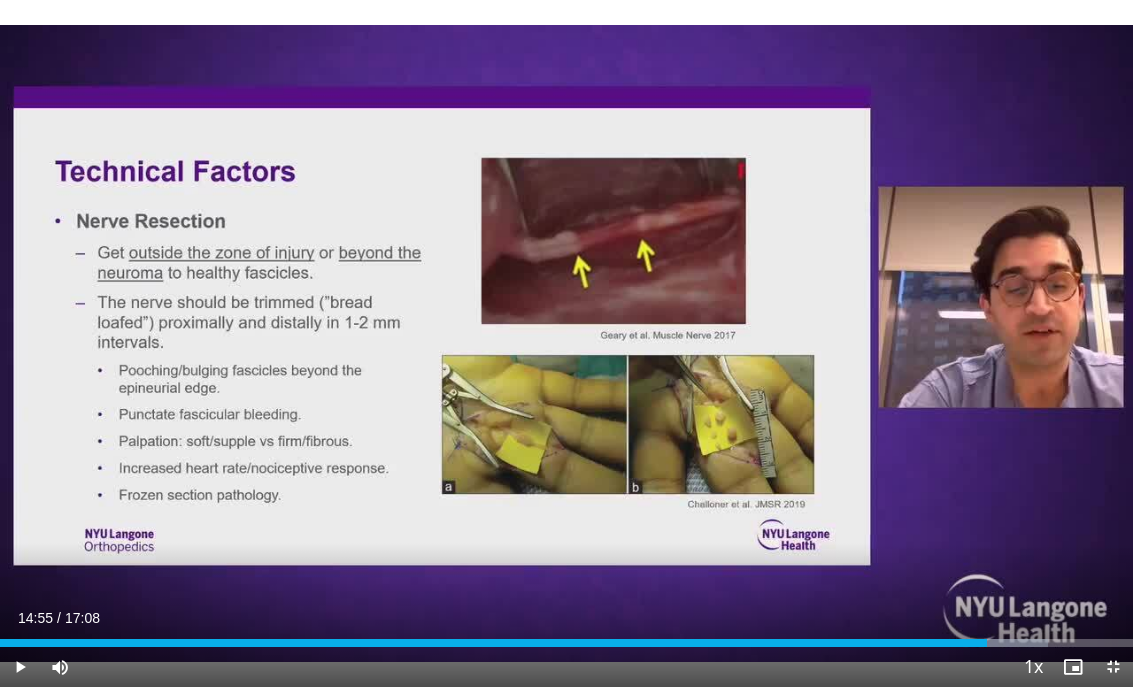 click on "20 seconds
Tap to unmute" at bounding box center [566, 343] 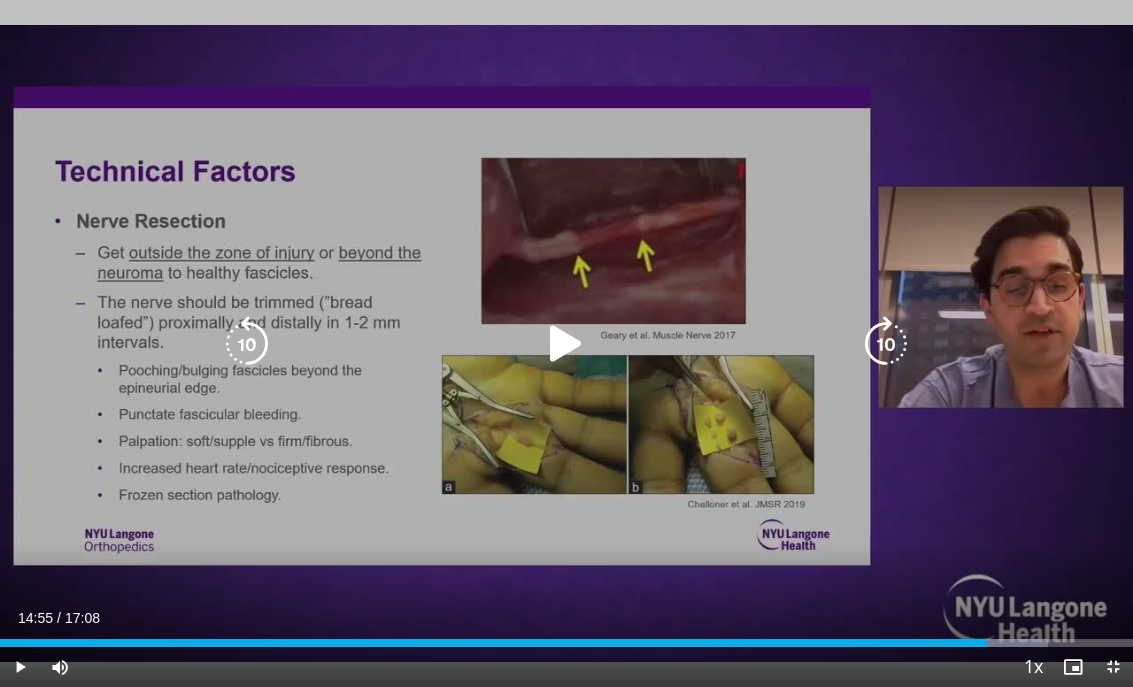 click at bounding box center [566, 344] 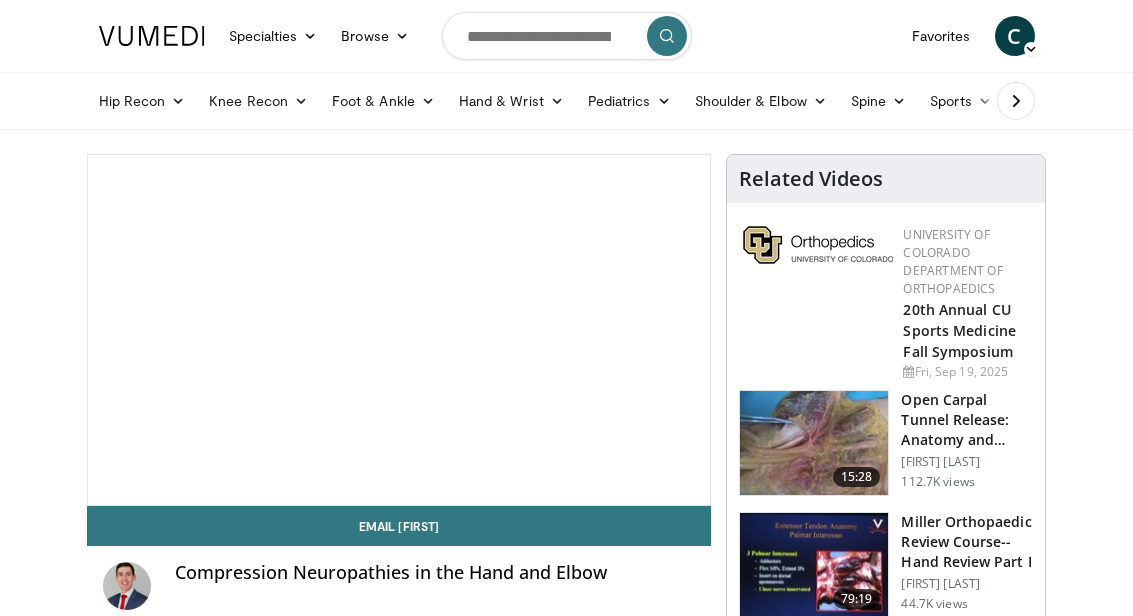scroll, scrollTop: 0, scrollLeft: 0, axis: both 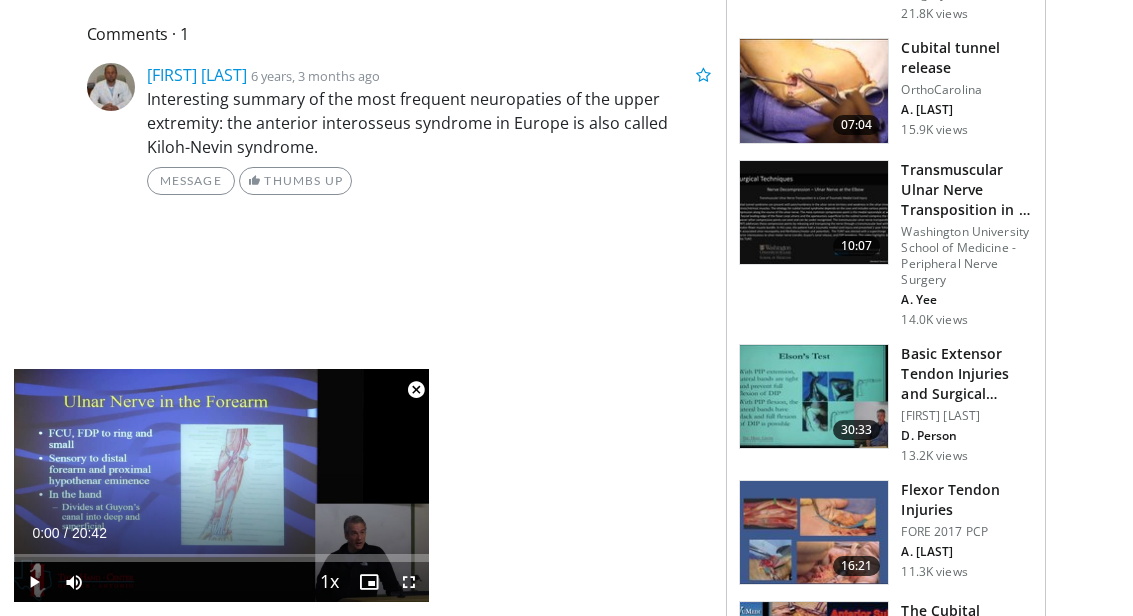 click at bounding box center (814, 533) 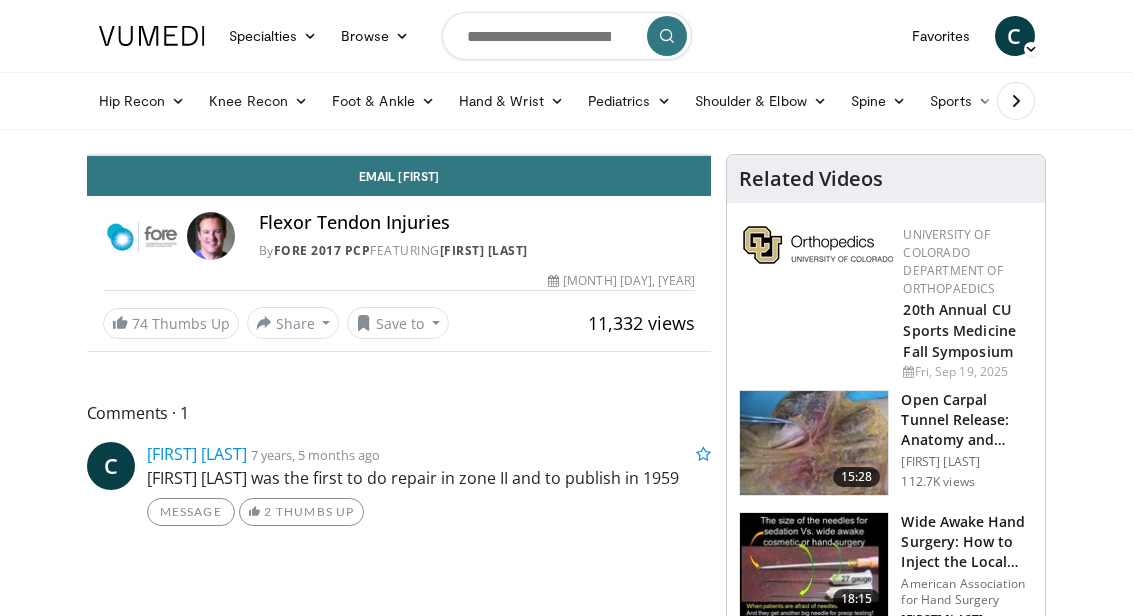 scroll, scrollTop: 0, scrollLeft: 0, axis: both 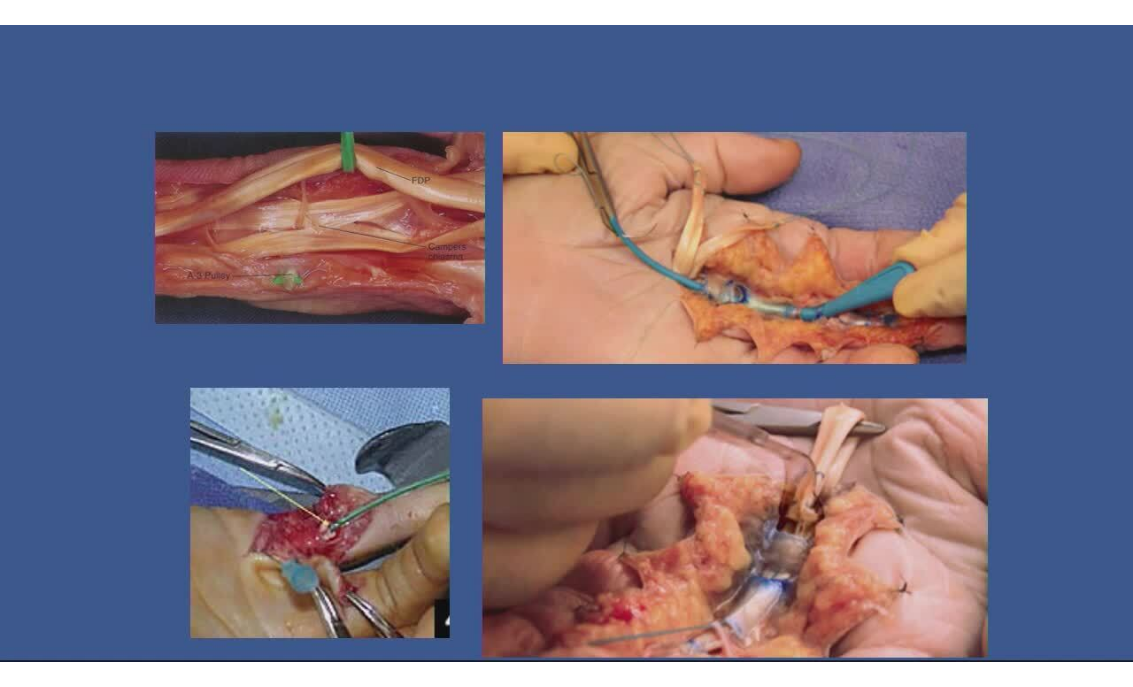 click on "Specialties
Adult & Family Medicine
Allergy, Asthma, Immunology
Anesthesiology
Cardiology
Dental
Dermatology
Endocrinology
Gastroenterology & Hepatology
General Surgery
Hematology & Oncology
Infectious Disease
Nephrology
Neurology
Neurosurgery
Obstetrics & Gynecology
Ophthalmology
Oral Maxillofacial
Orthopaedics
Otolaryngology
Pediatrics
Plastic Surgery
Podiatry
Psychiatry
Pulmonology
Radiation Oncology
Radiology
Rheumatology
Urology
Videos" at bounding box center [566, 319] 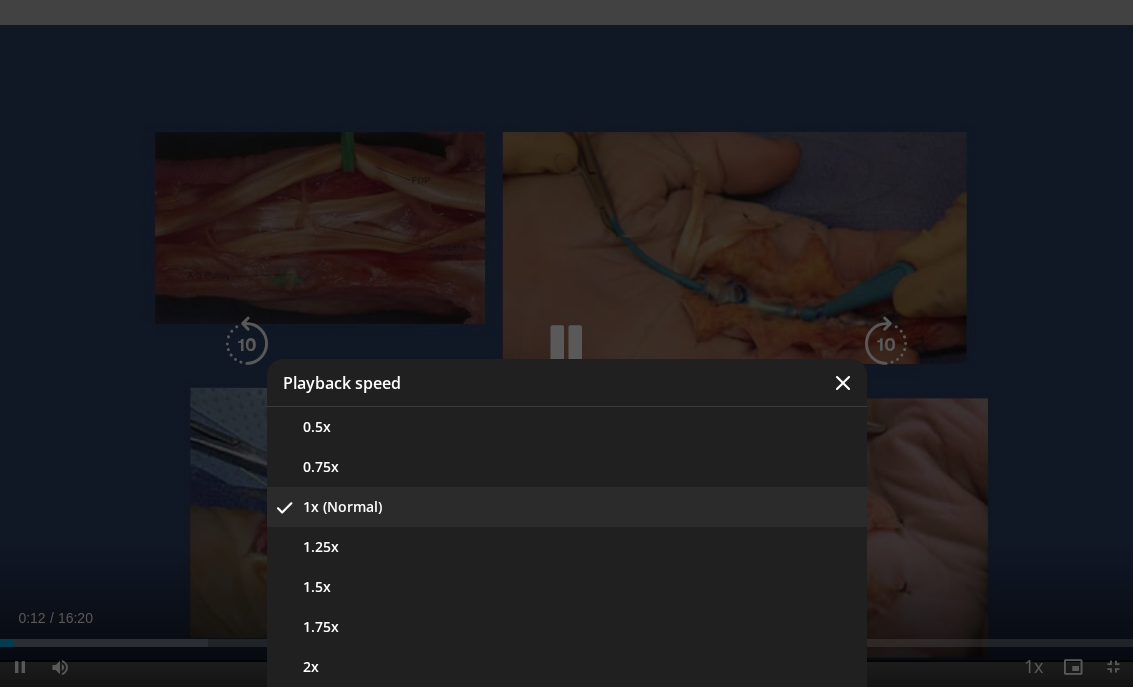 click on "1.25x" at bounding box center [567, 547] 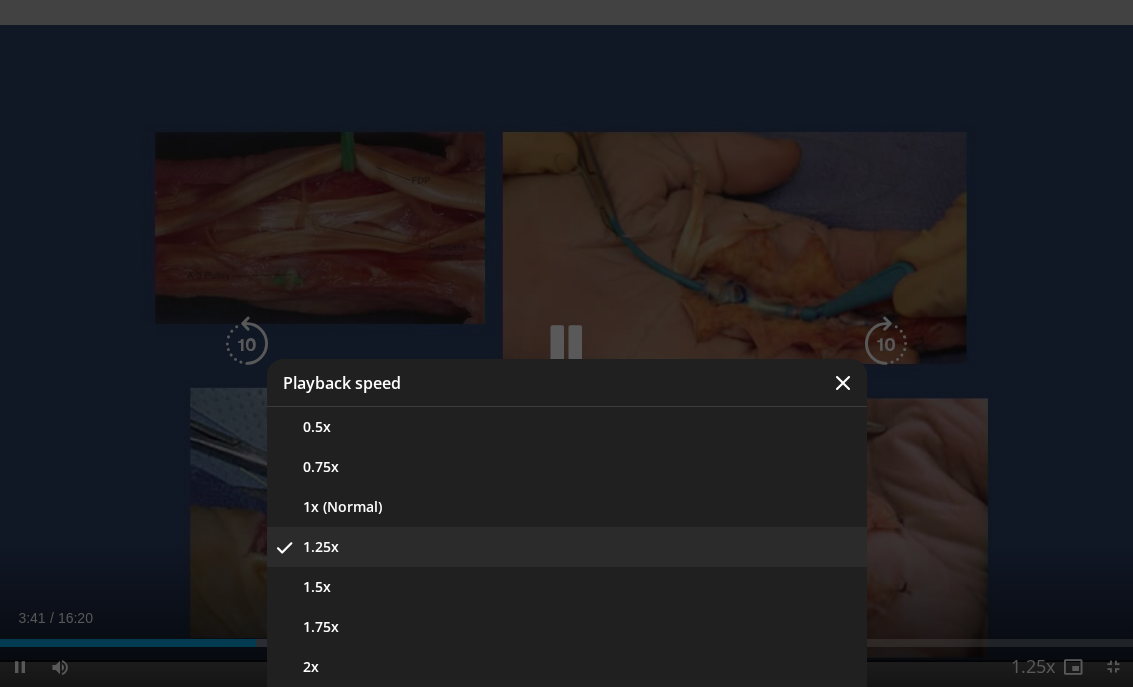 click on "1.5x" at bounding box center [567, 587] 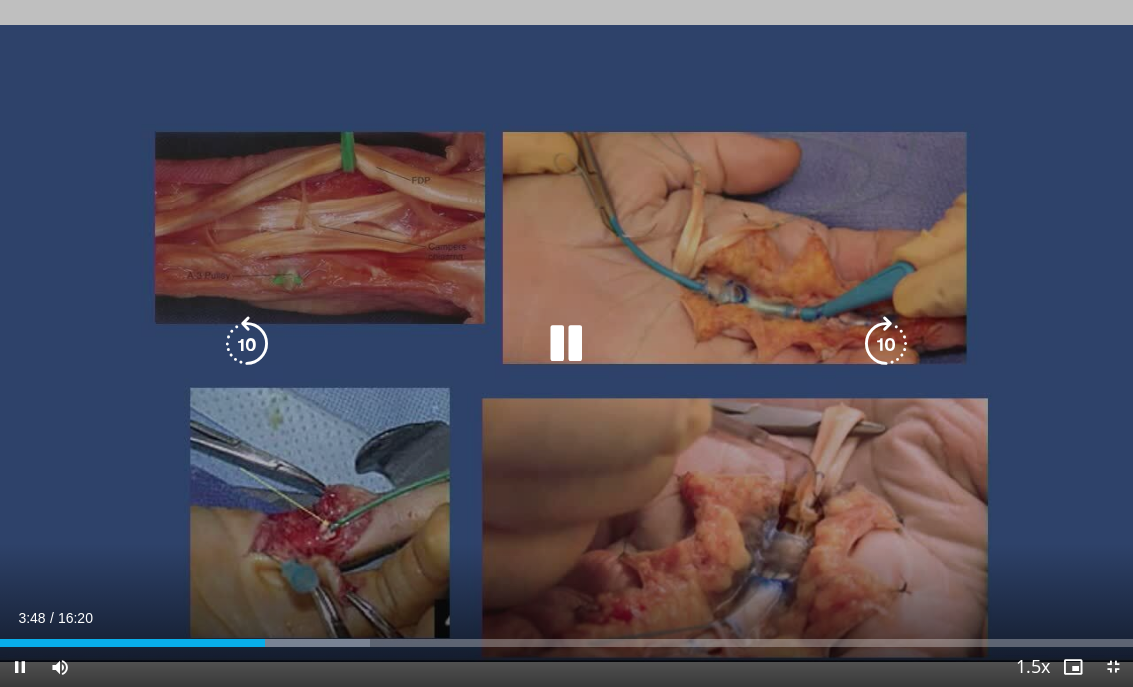 click at bounding box center [566, 344] 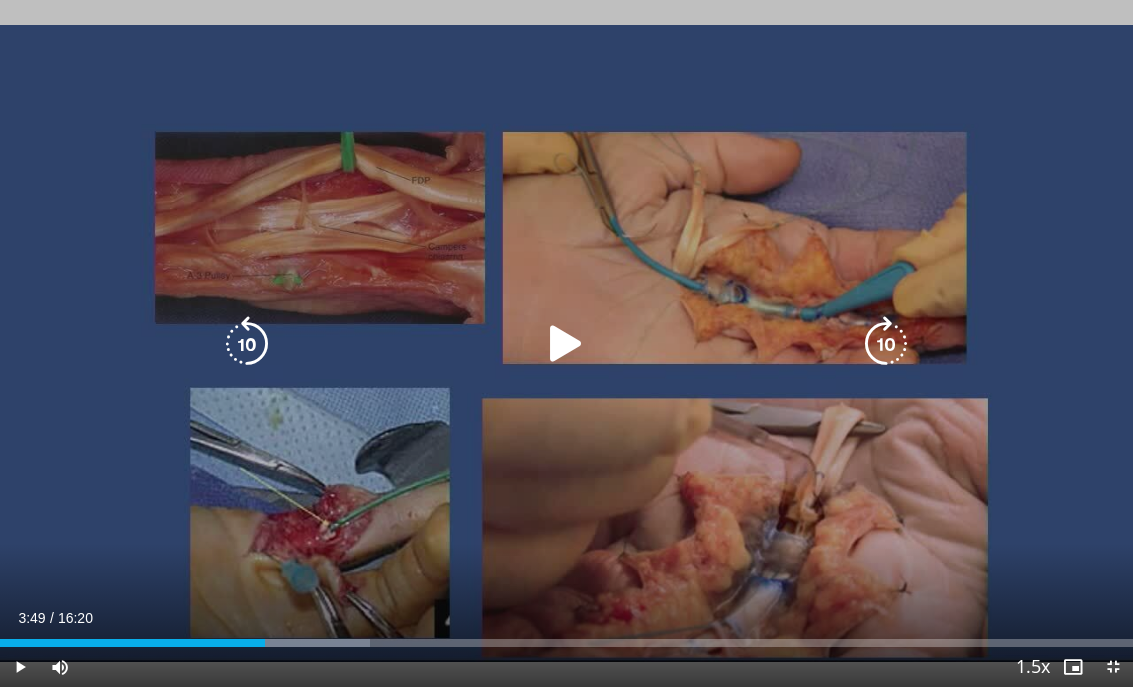 click at bounding box center [566, 344] 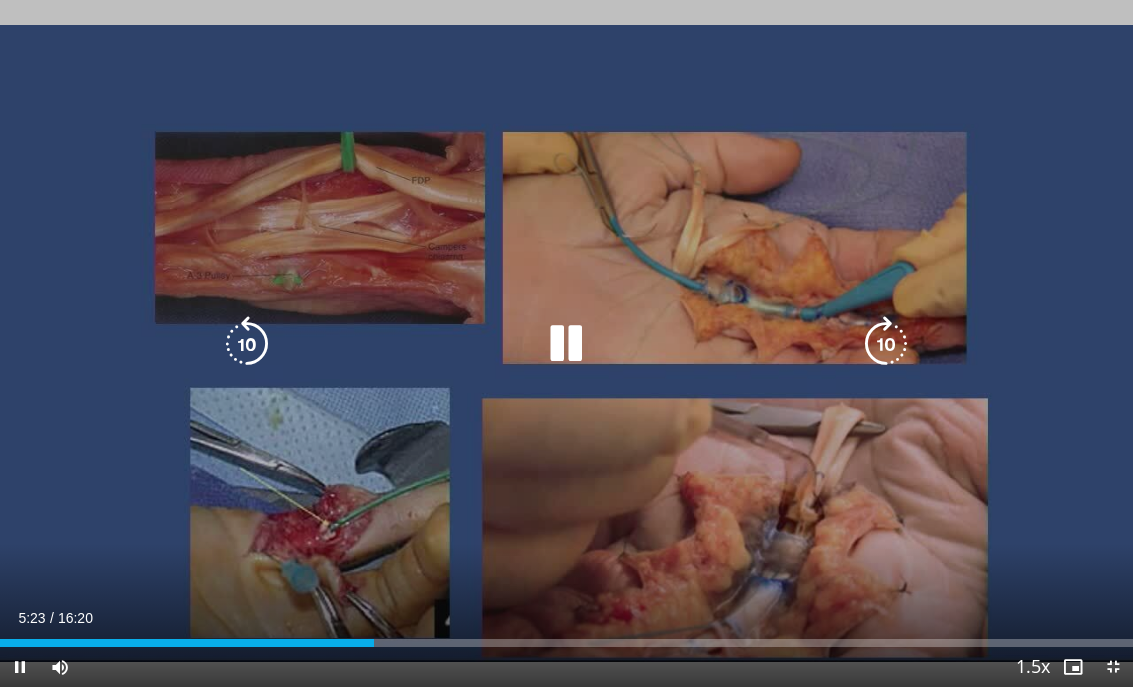 click on "10 seconds
Tap to unmute" at bounding box center (566, 343) 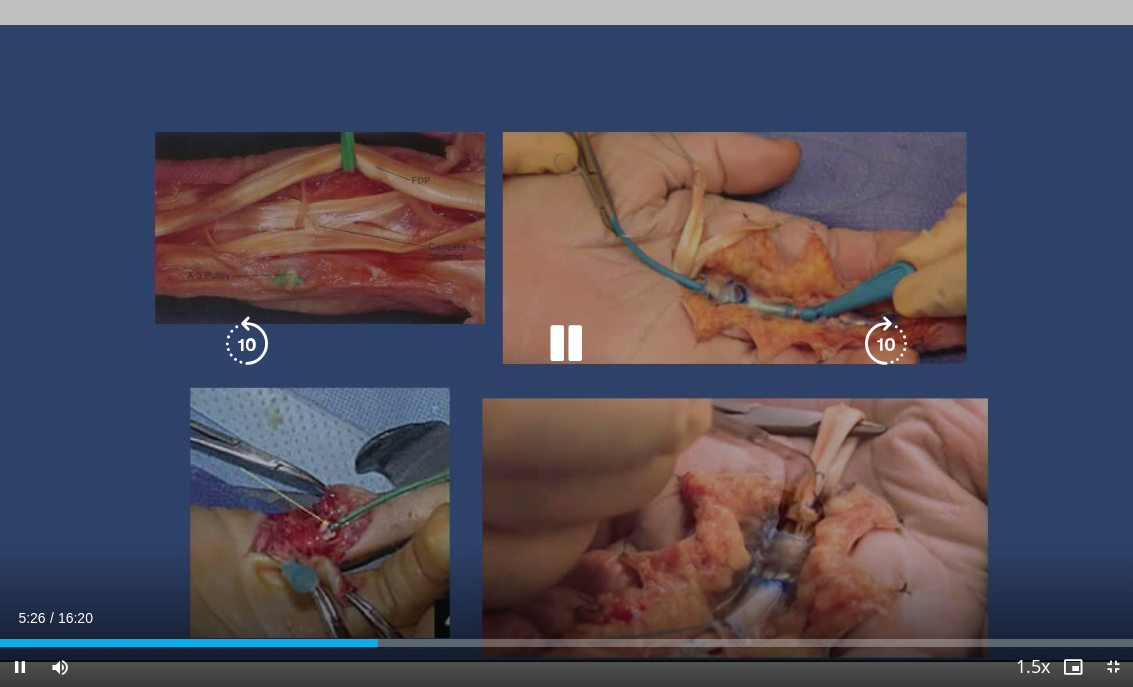 click at bounding box center (566, 344) 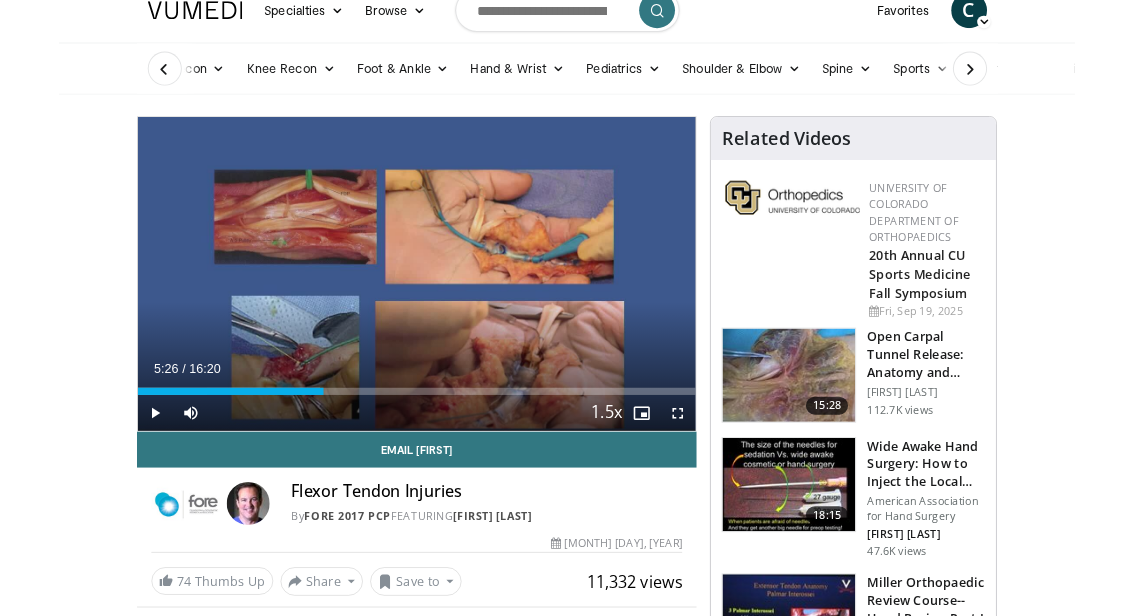 scroll, scrollTop: 22, scrollLeft: 0, axis: vertical 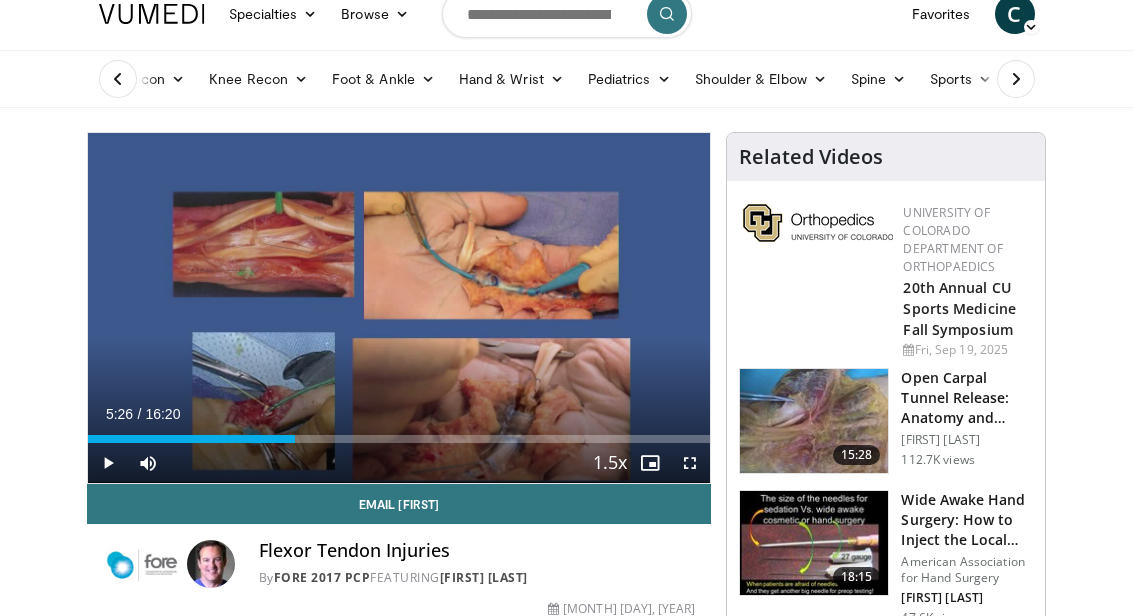 click at bounding box center [108, 463] 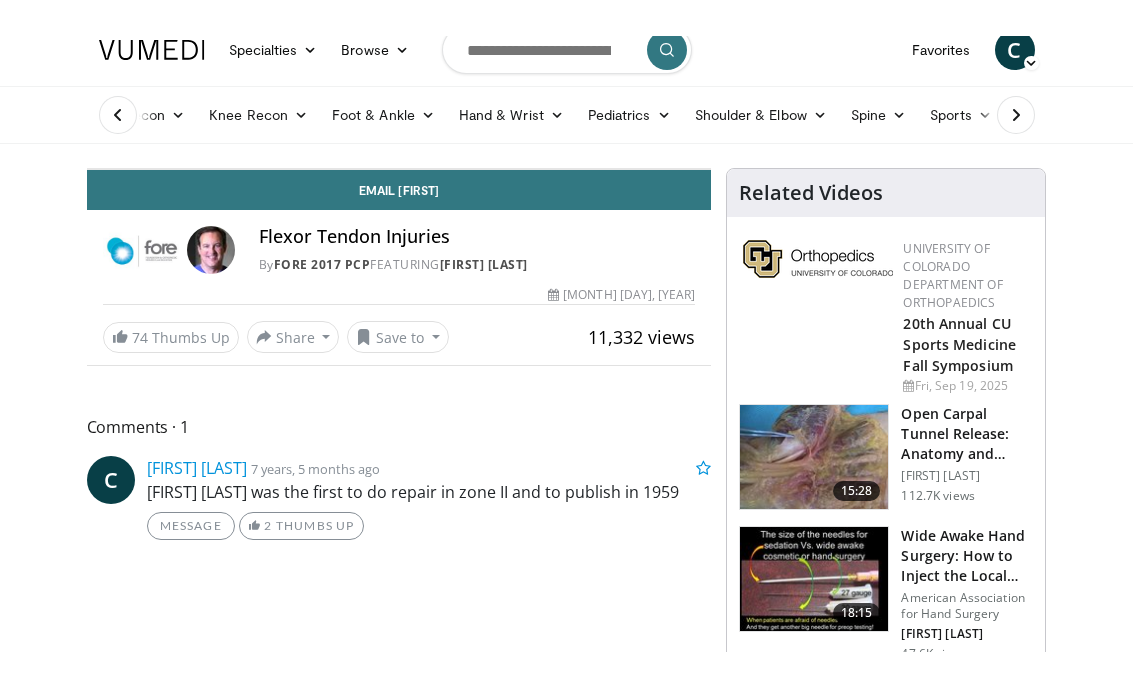 scroll, scrollTop: 24, scrollLeft: 0, axis: vertical 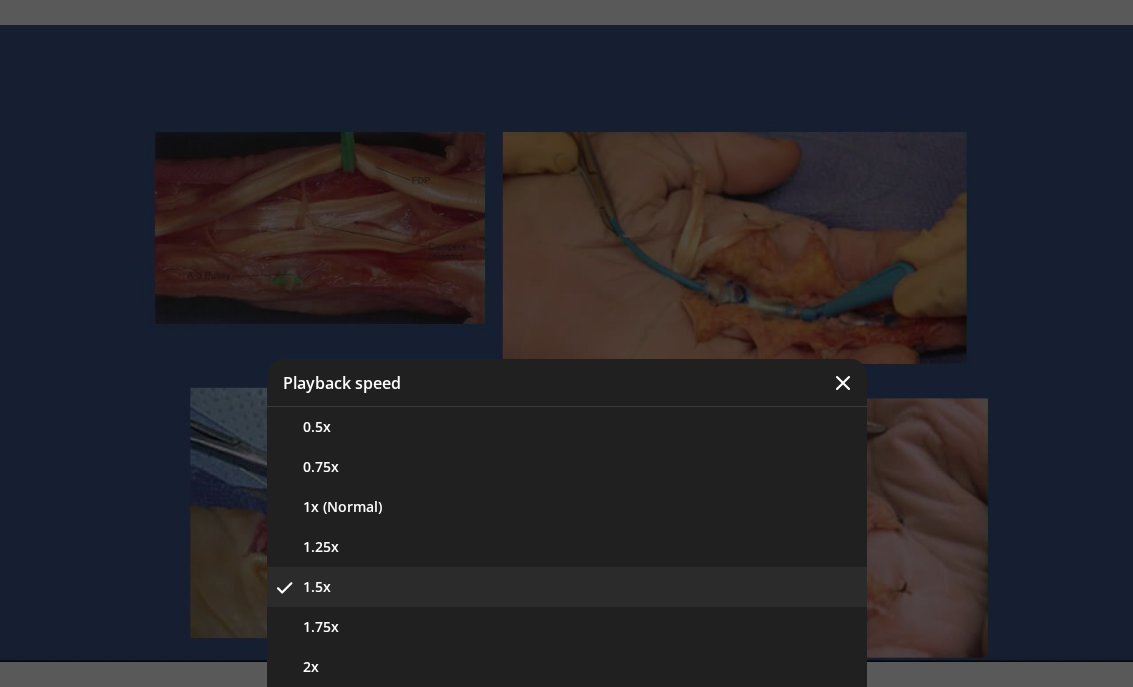 click on "1.25x" at bounding box center (567, 547) 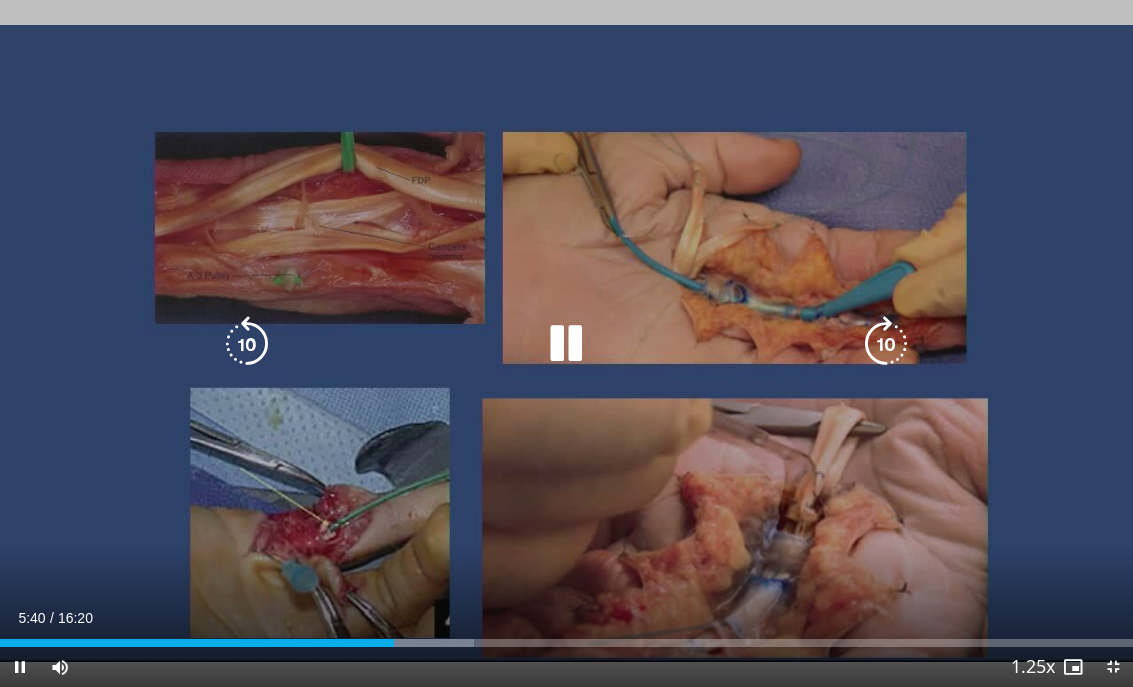 click at bounding box center (247, 344) 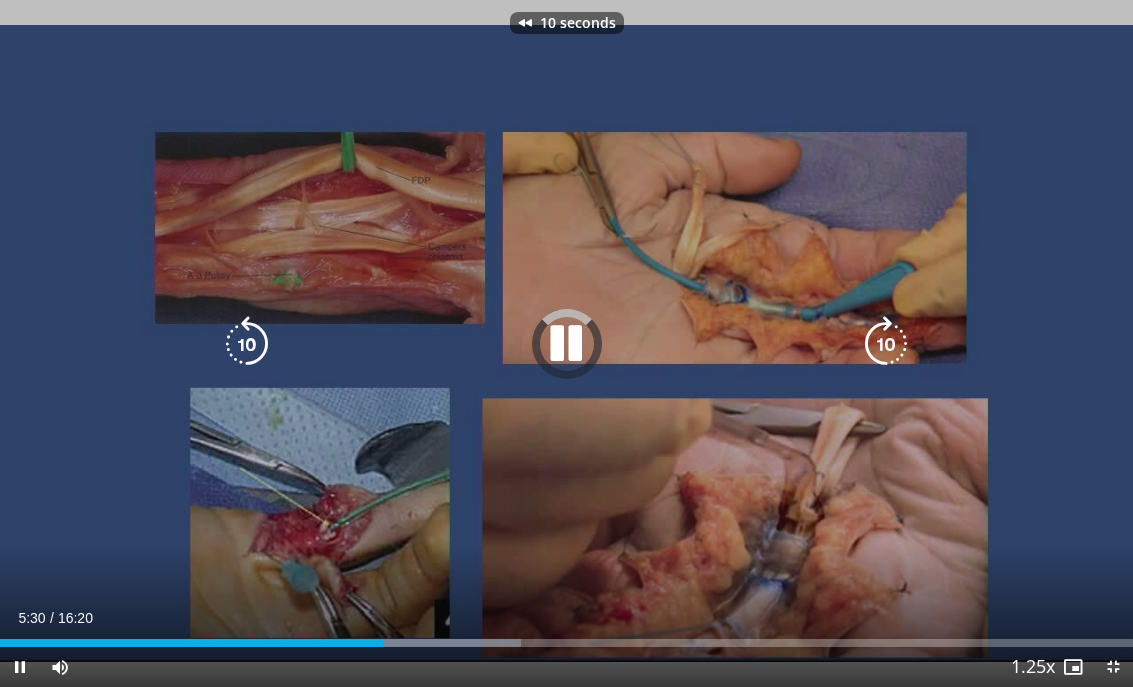 click at bounding box center [247, 344] 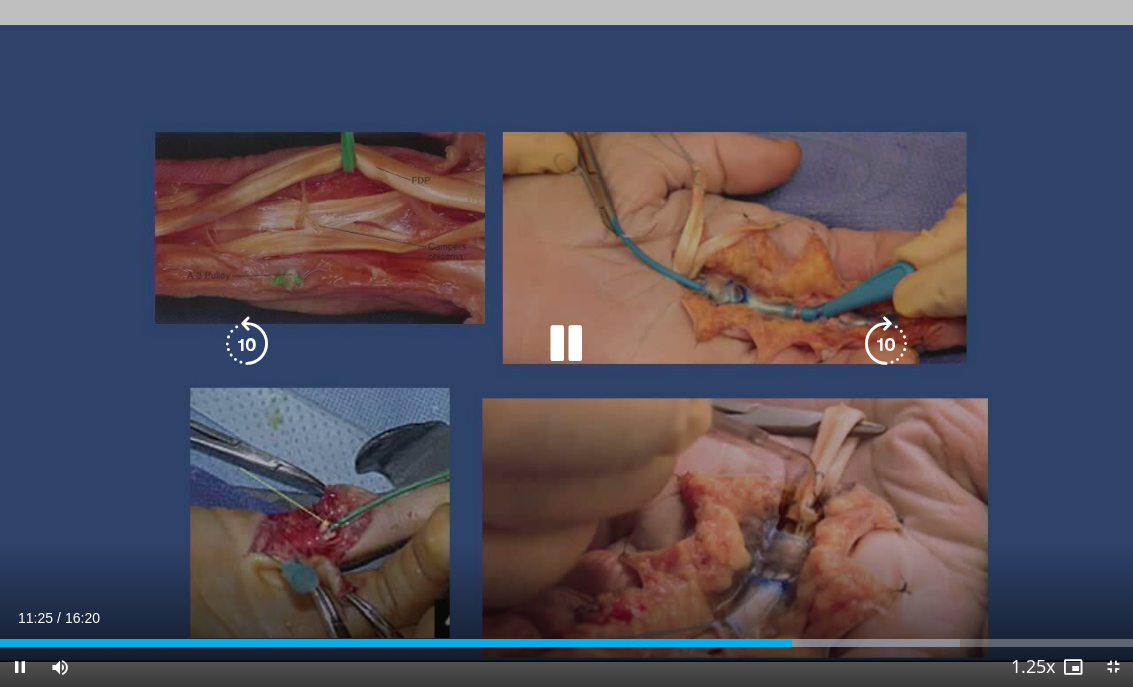 click at bounding box center [247, 344] 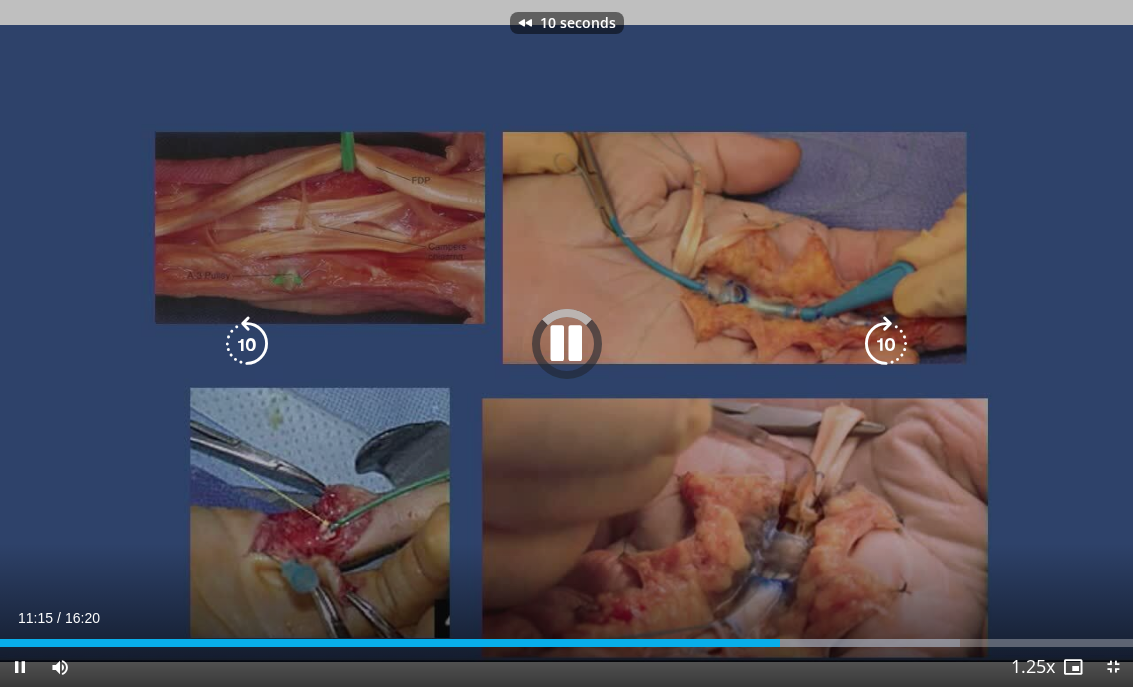 click at bounding box center [247, 344] 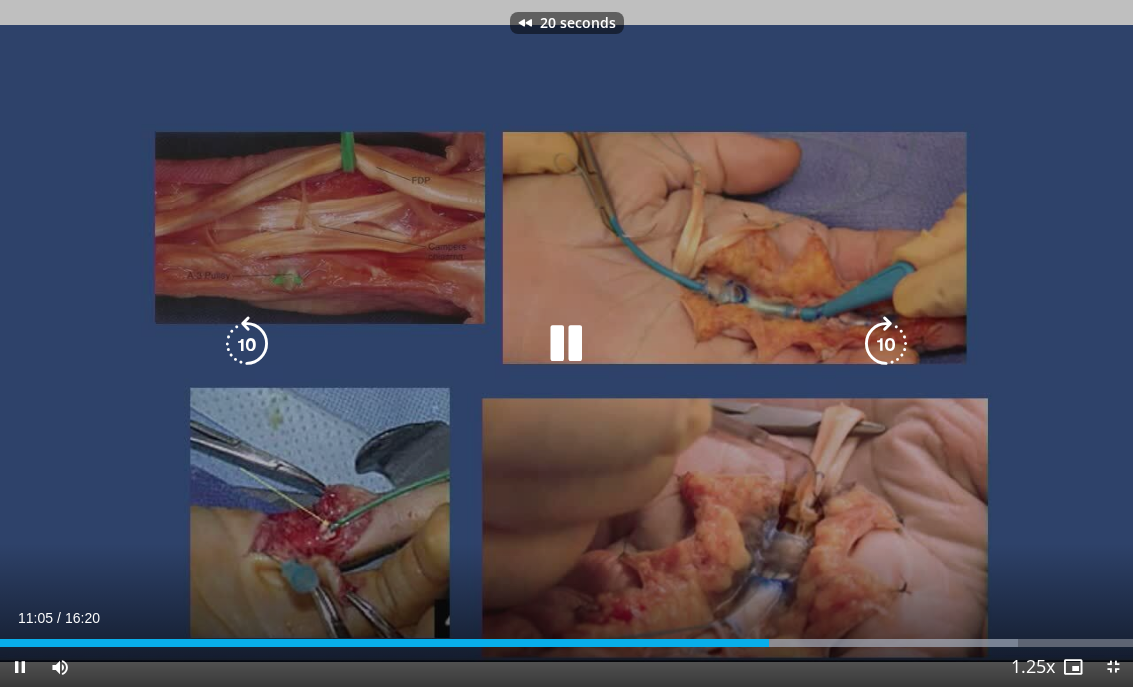 click at bounding box center [247, 344] 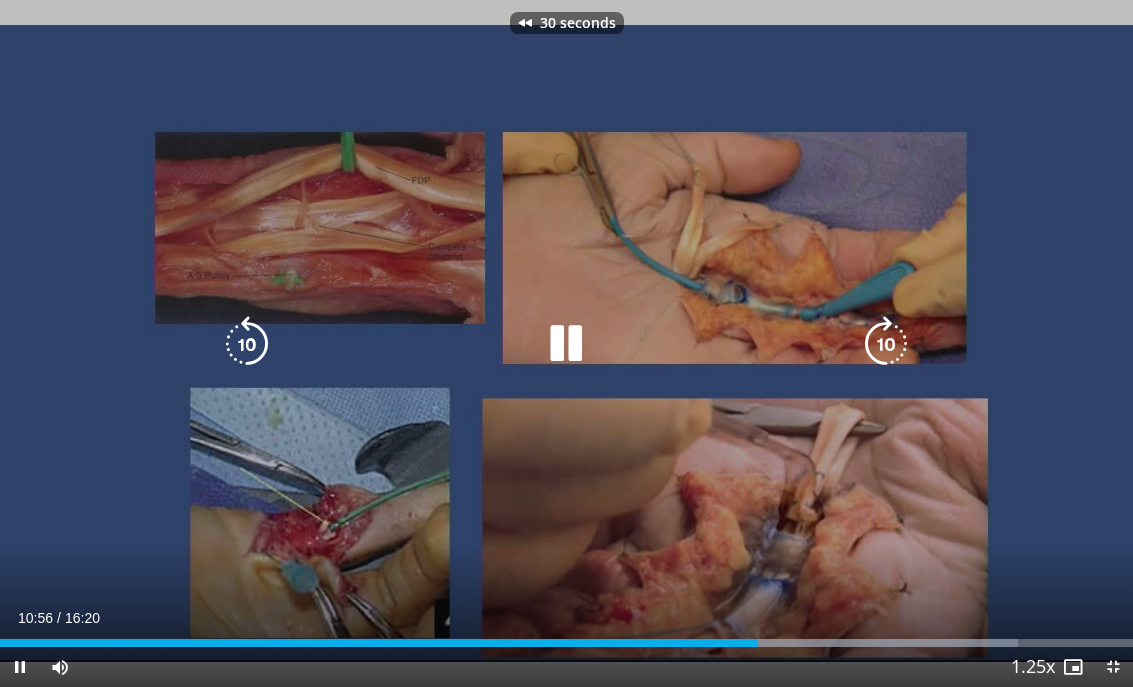click at bounding box center (247, 344) 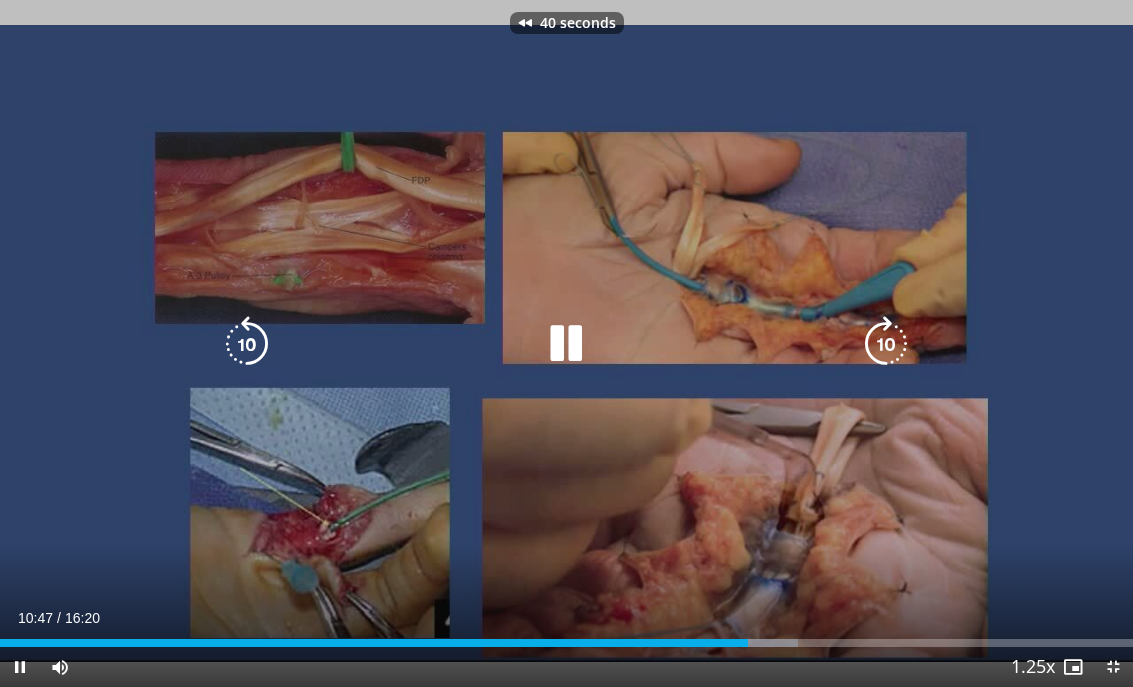 click at bounding box center (247, 344) 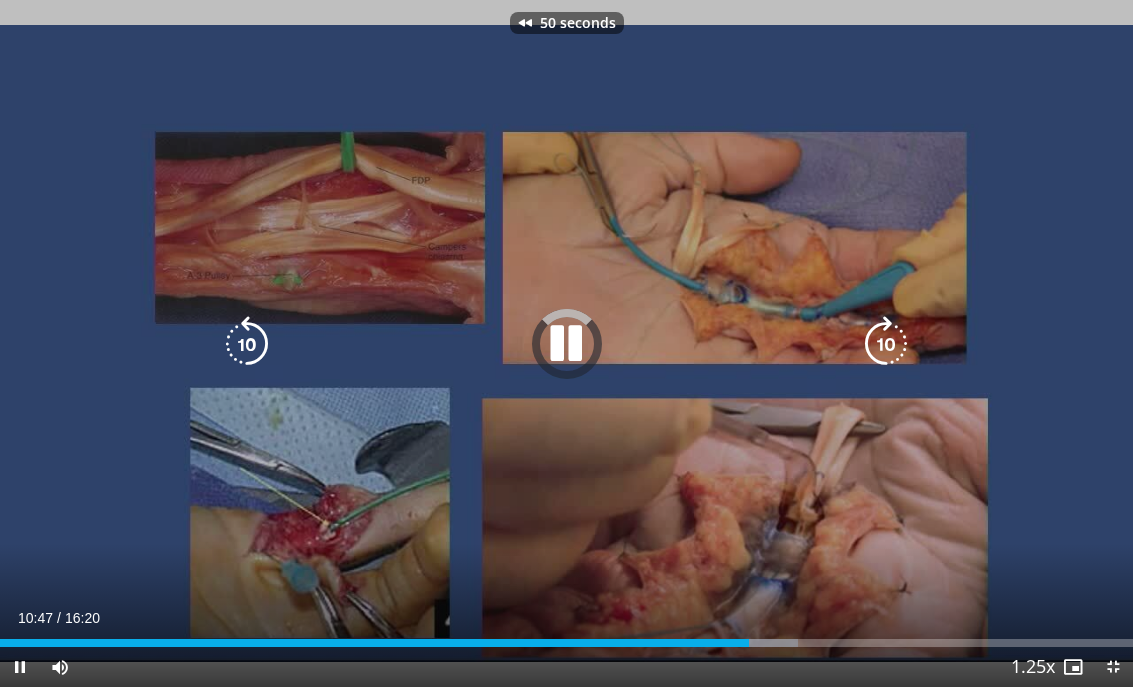 click at bounding box center [247, 344] 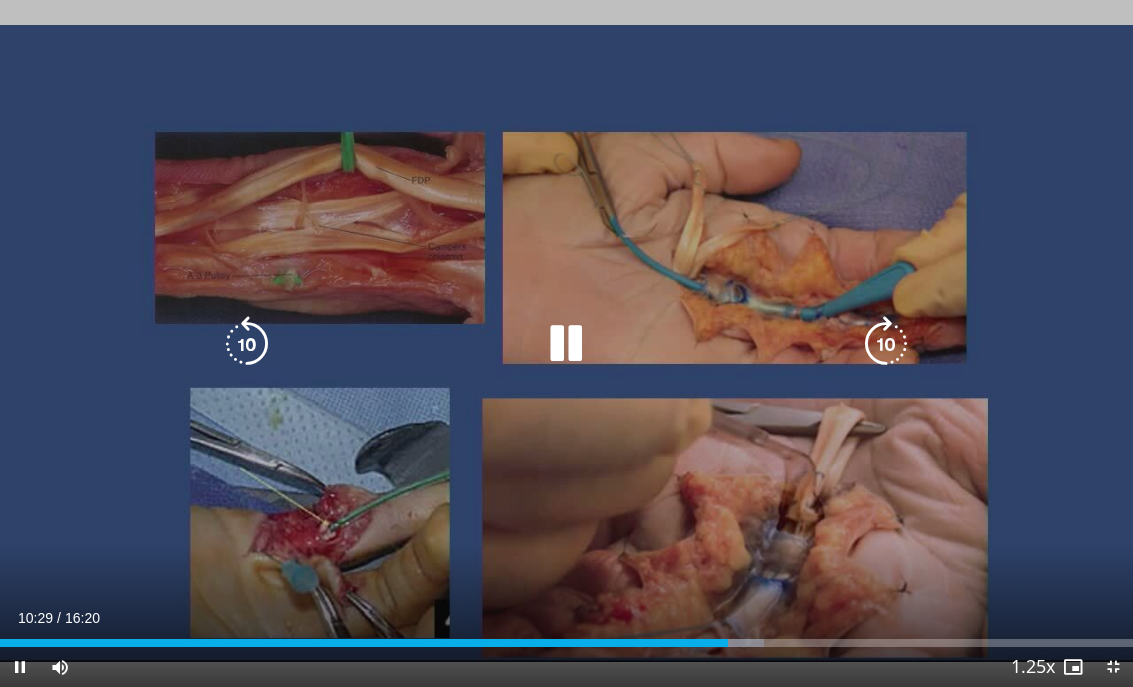 click at bounding box center [566, 344] 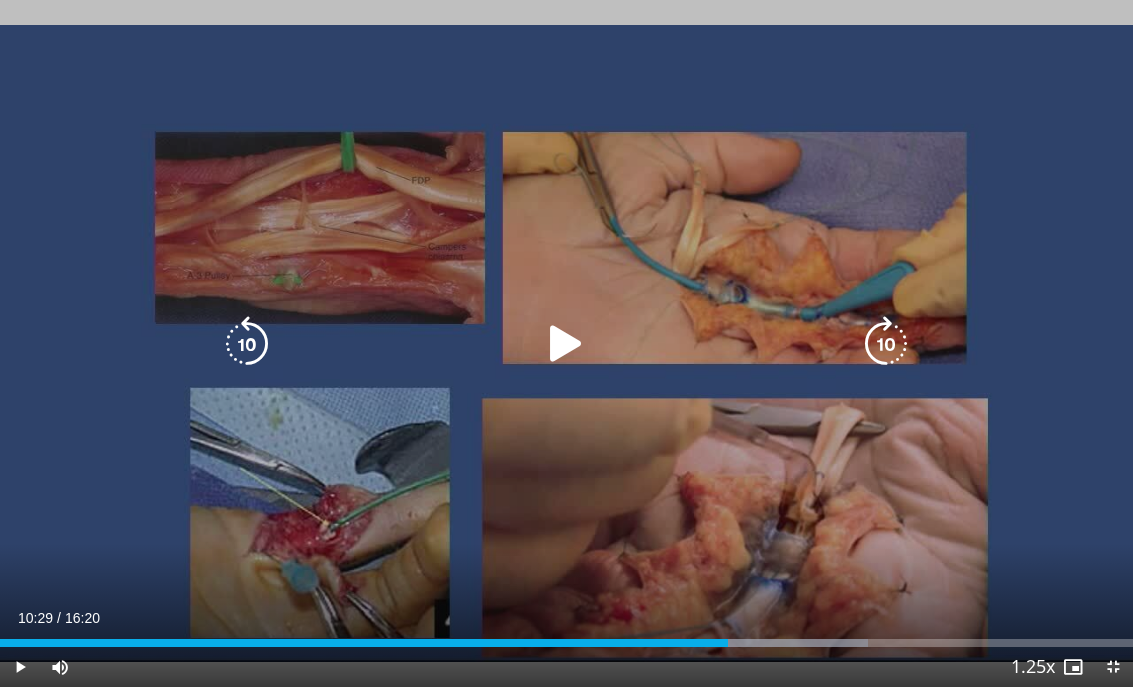 click at bounding box center (566, 344) 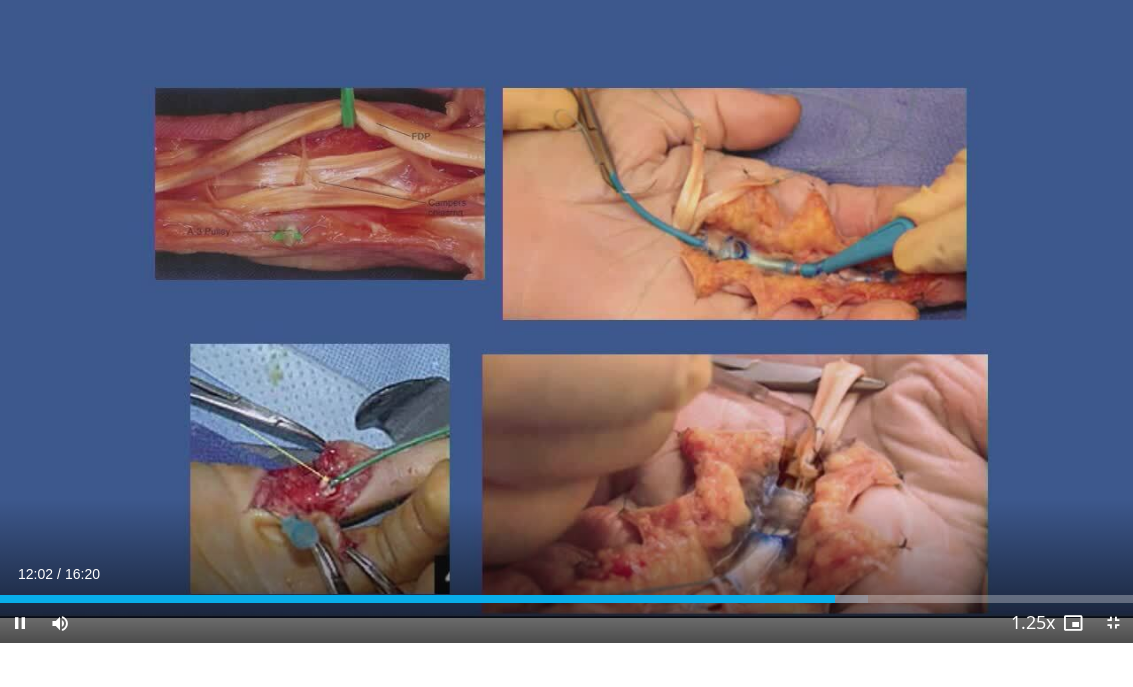 scroll, scrollTop: 38, scrollLeft: 0, axis: vertical 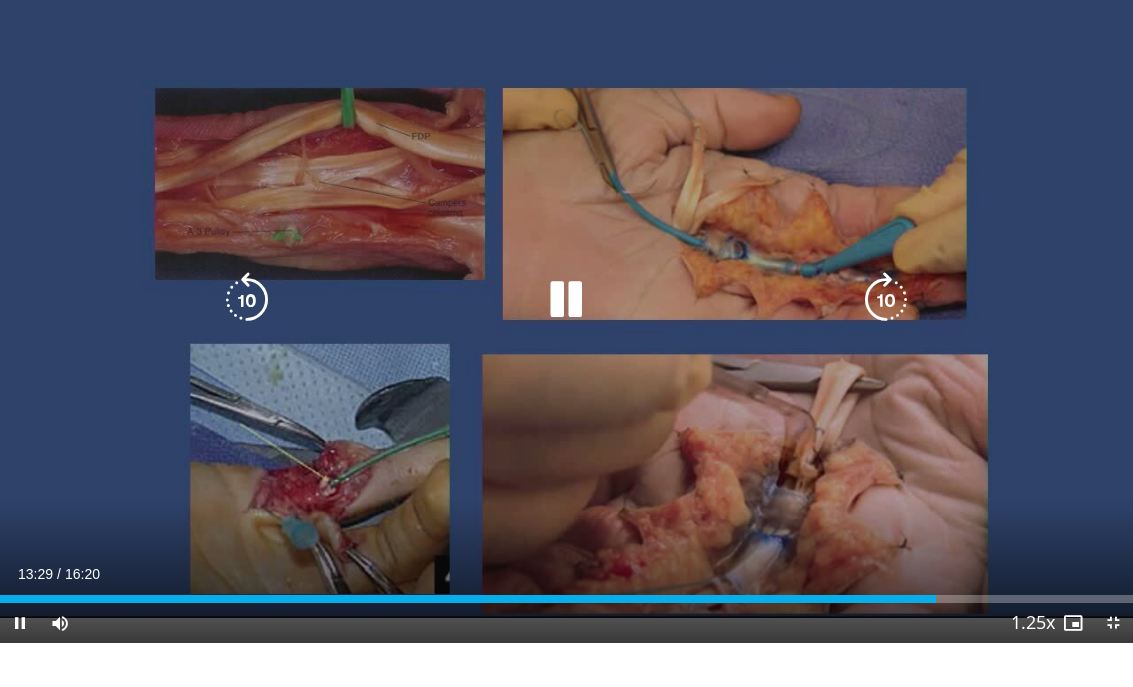 click at bounding box center [247, 344] 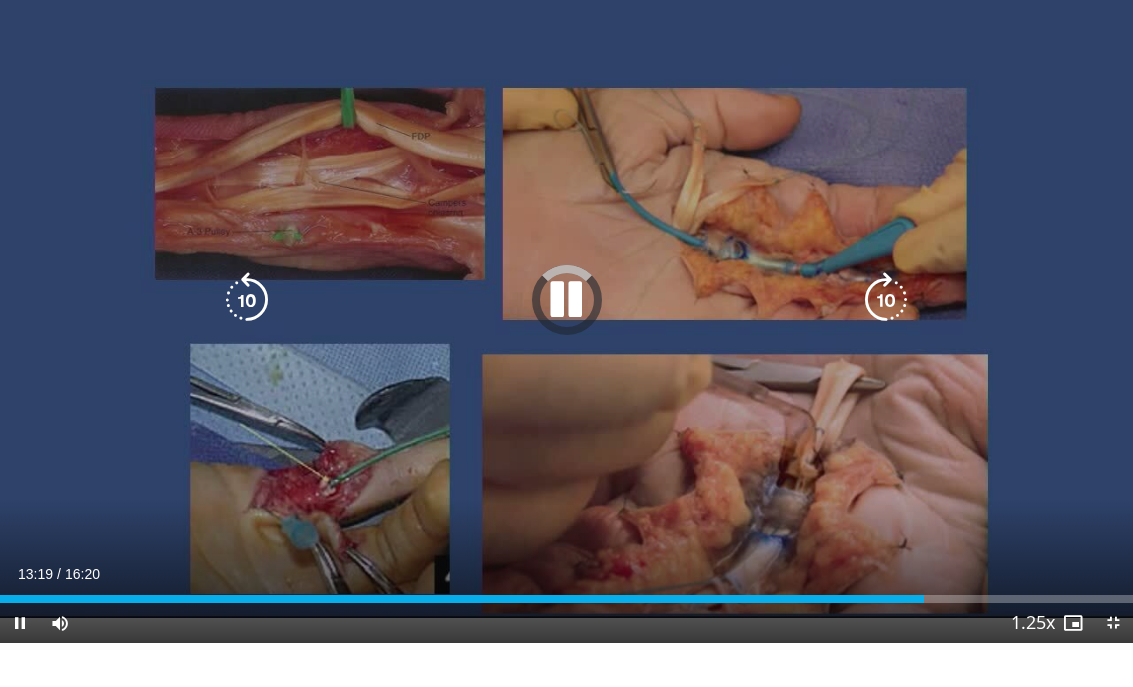 click at bounding box center (566, 344) 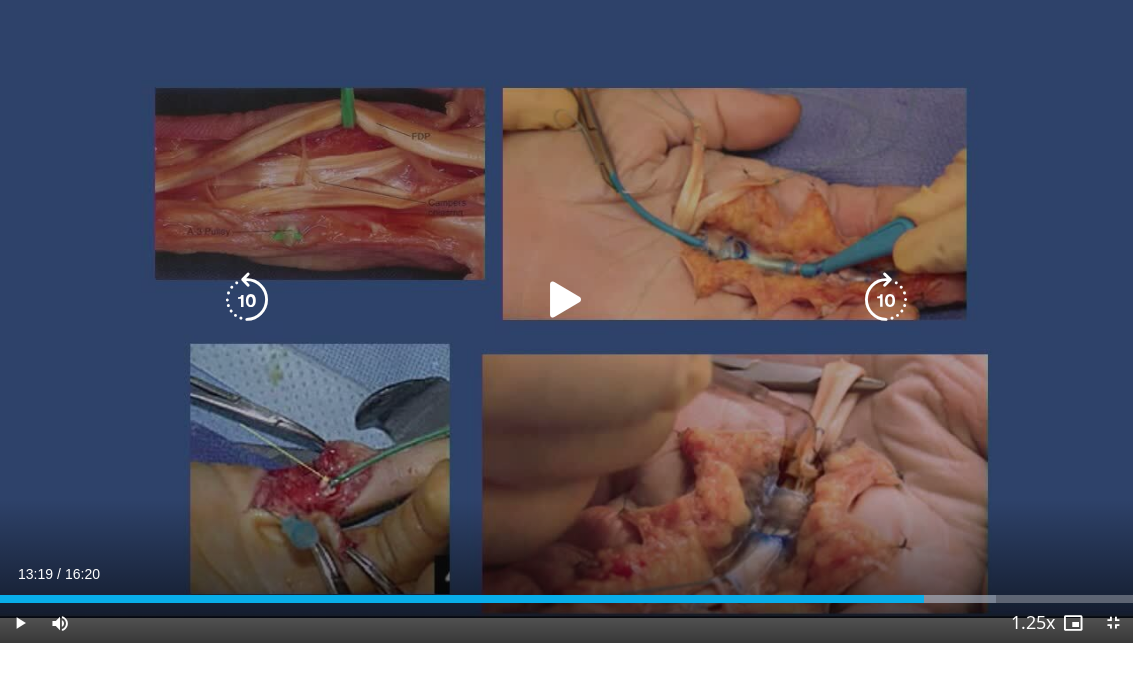click at bounding box center [566, 344] 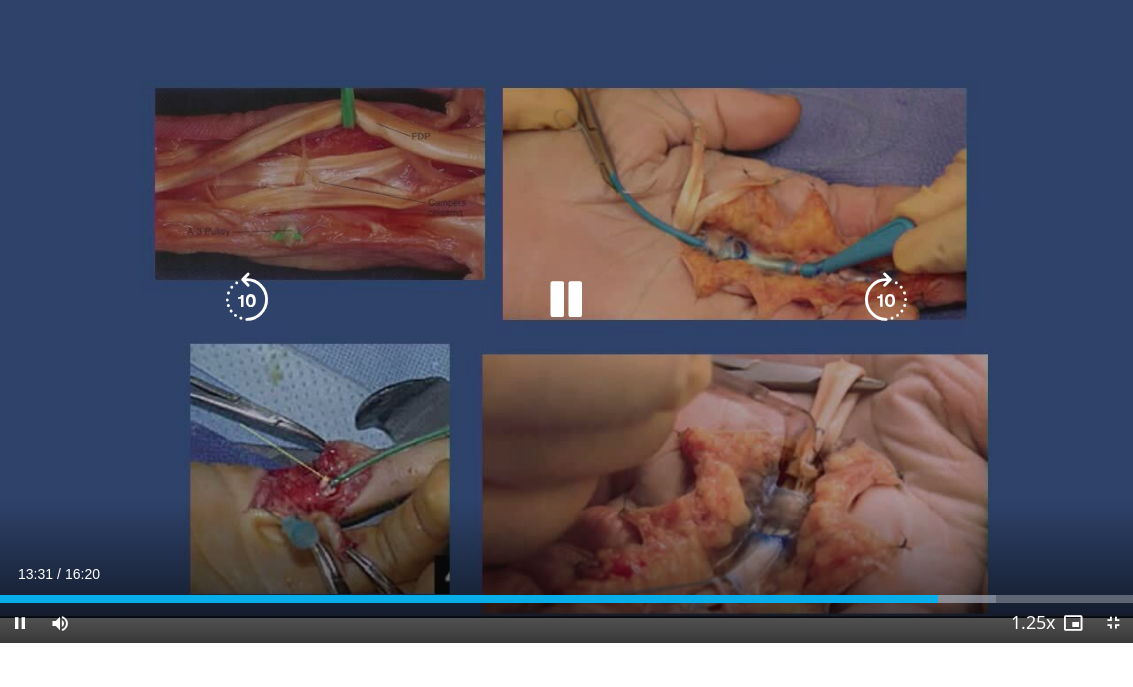 click at bounding box center [566, 344] 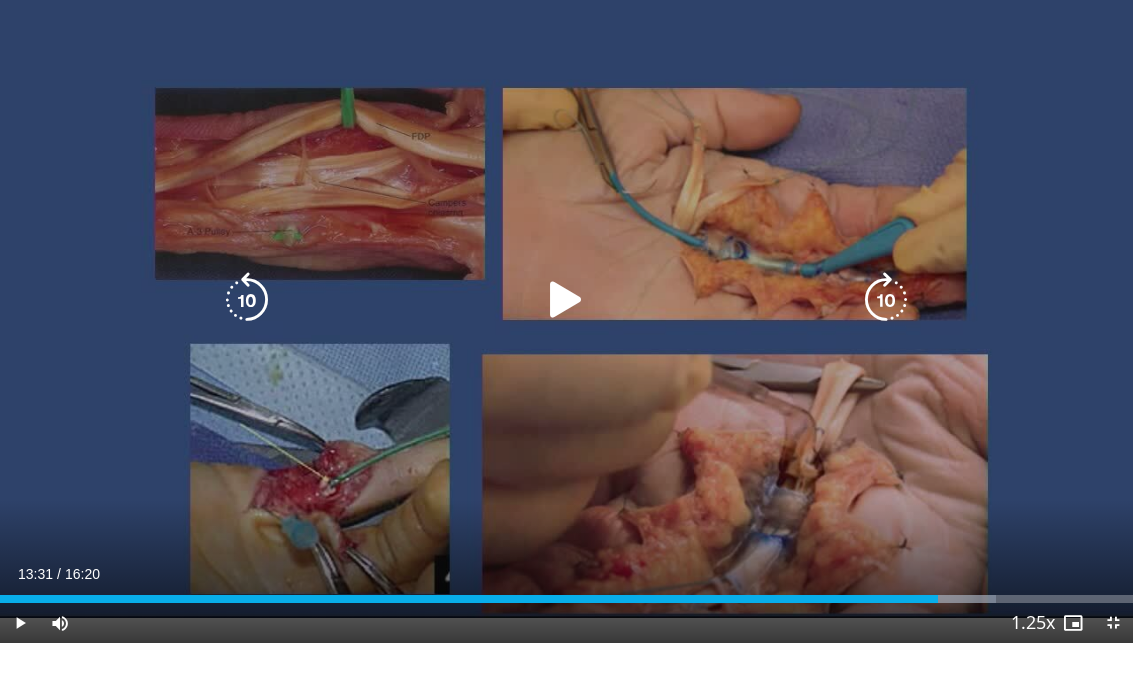 click at bounding box center (566, 344) 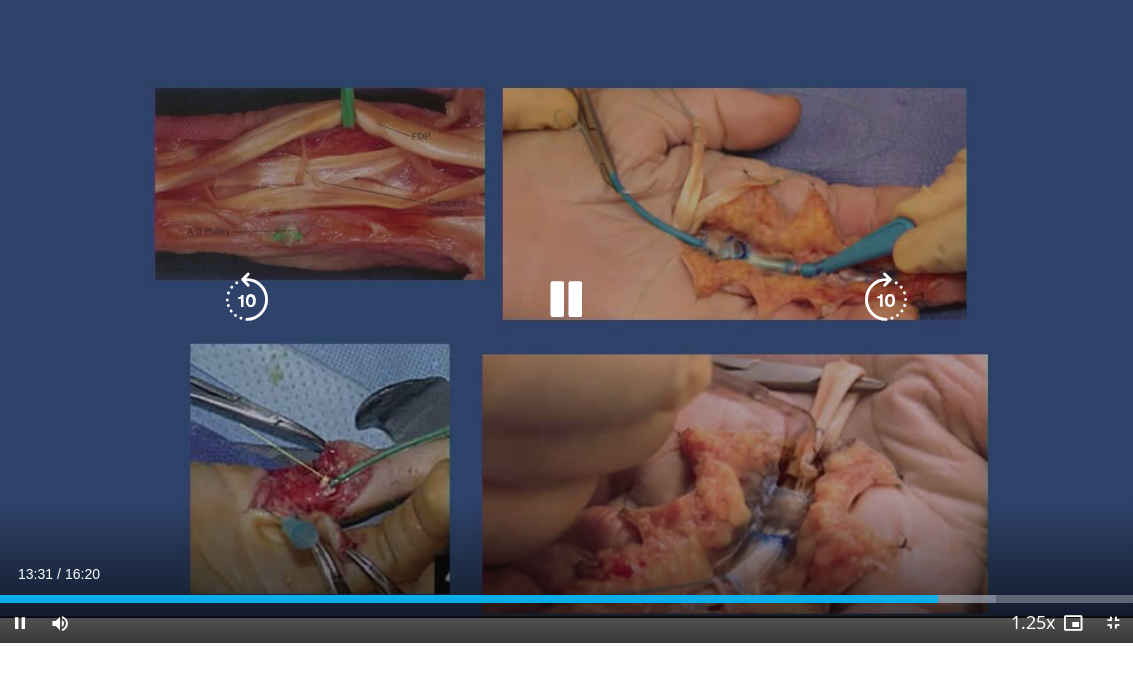 scroll, scrollTop: 82, scrollLeft: 0, axis: vertical 